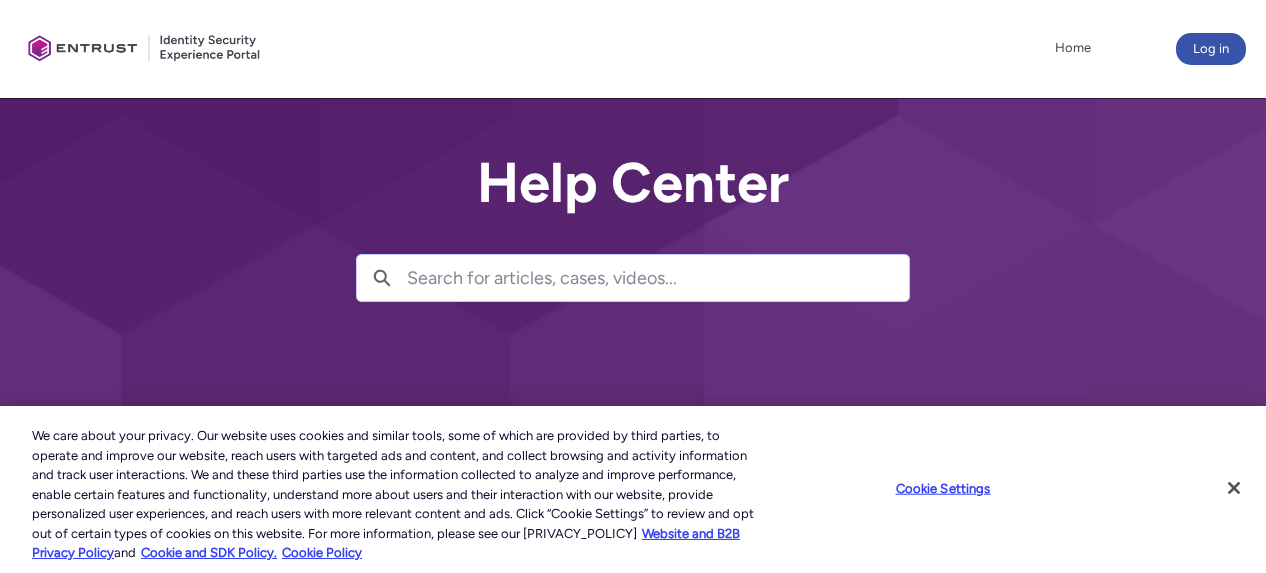 scroll, scrollTop: 0, scrollLeft: 0, axis: both 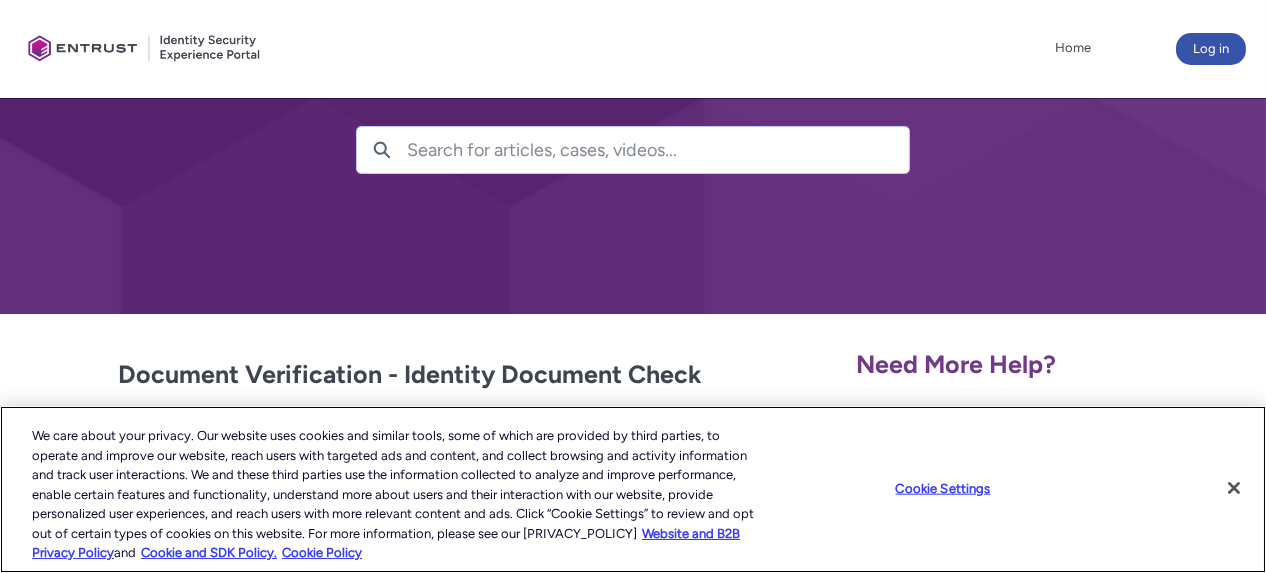 click on "Cookie Settings" at bounding box center [950, 489] 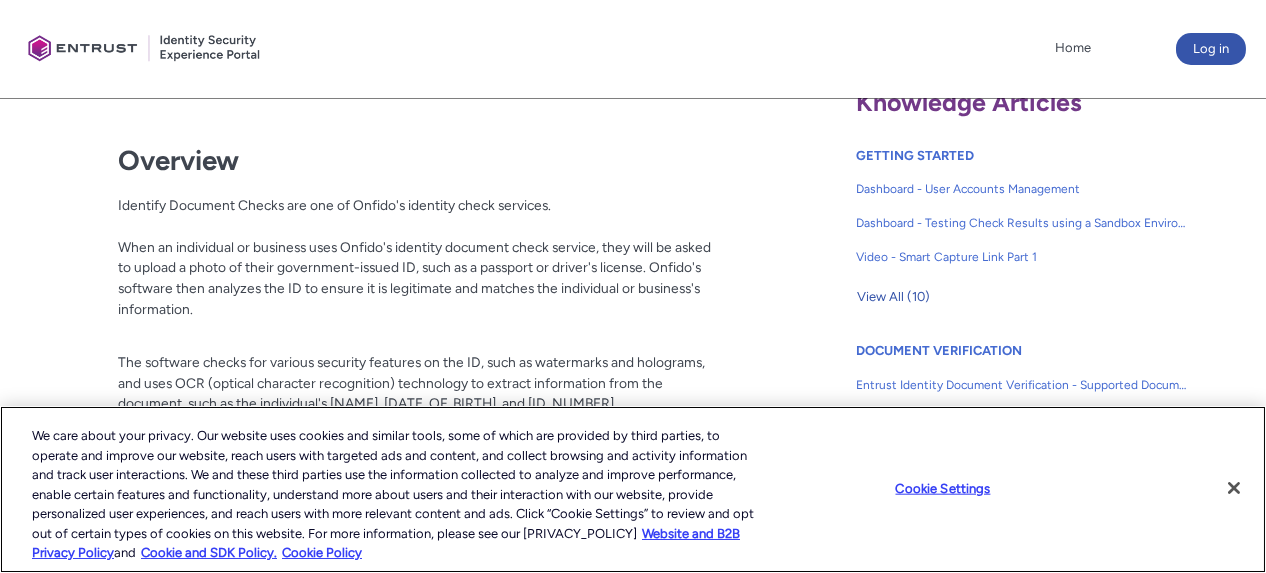 scroll, scrollTop: 483, scrollLeft: 0, axis: vertical 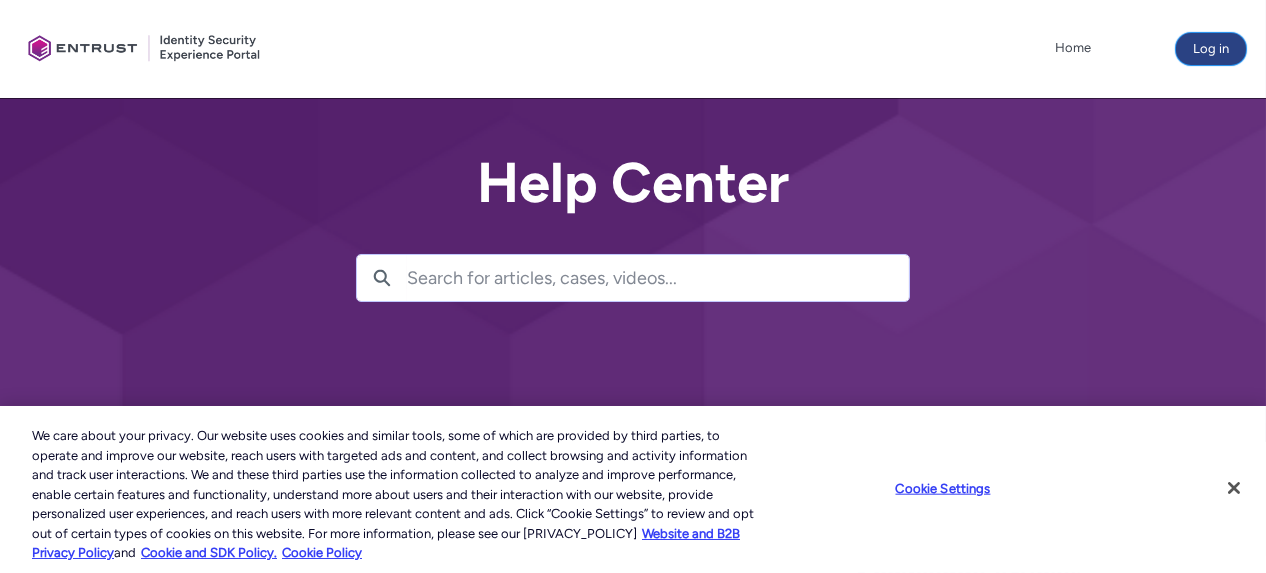 click on "Log in" at bounding box center (1211, 49) 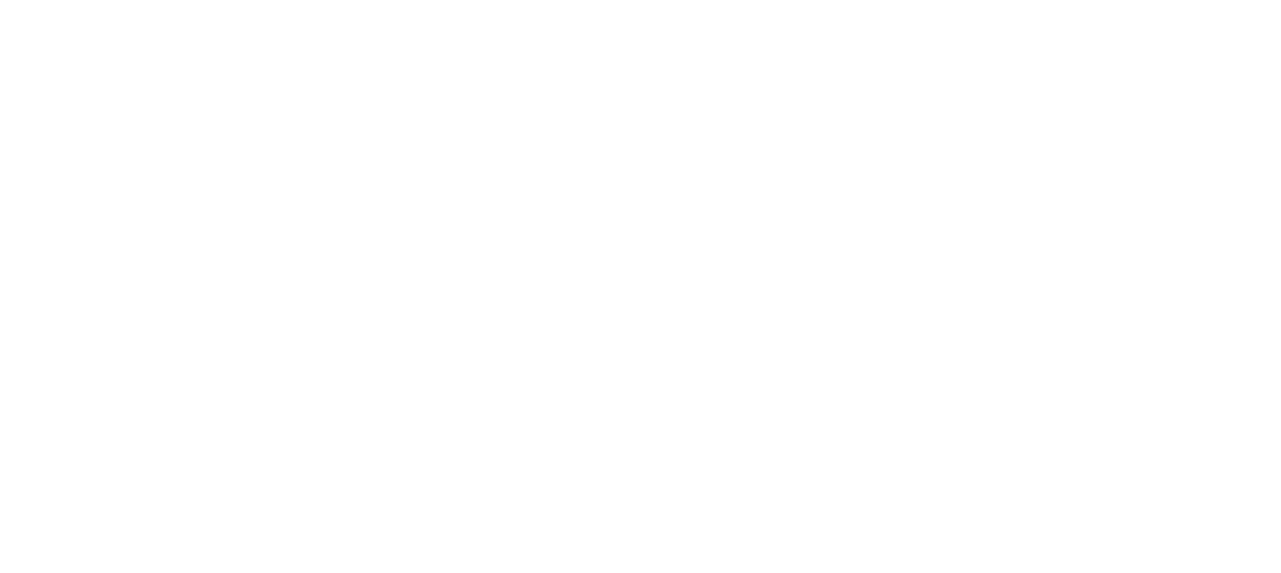 scroll, scrollTop: 0, scrollLeft: 0, axis: both 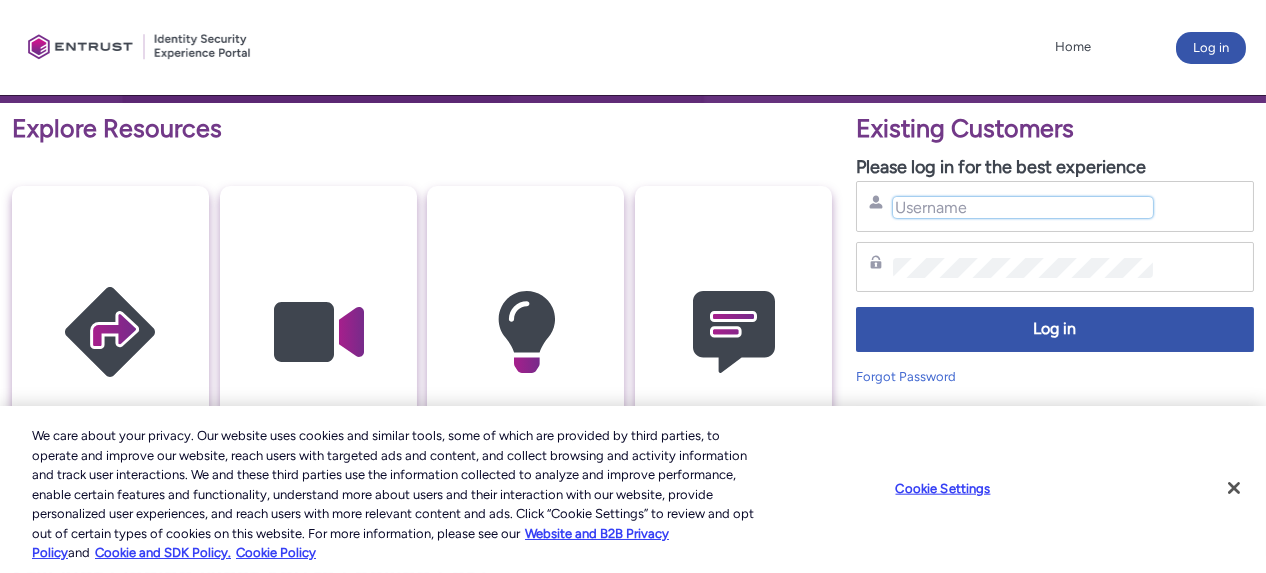 click on "Username" at bounding box center (1023, 207) 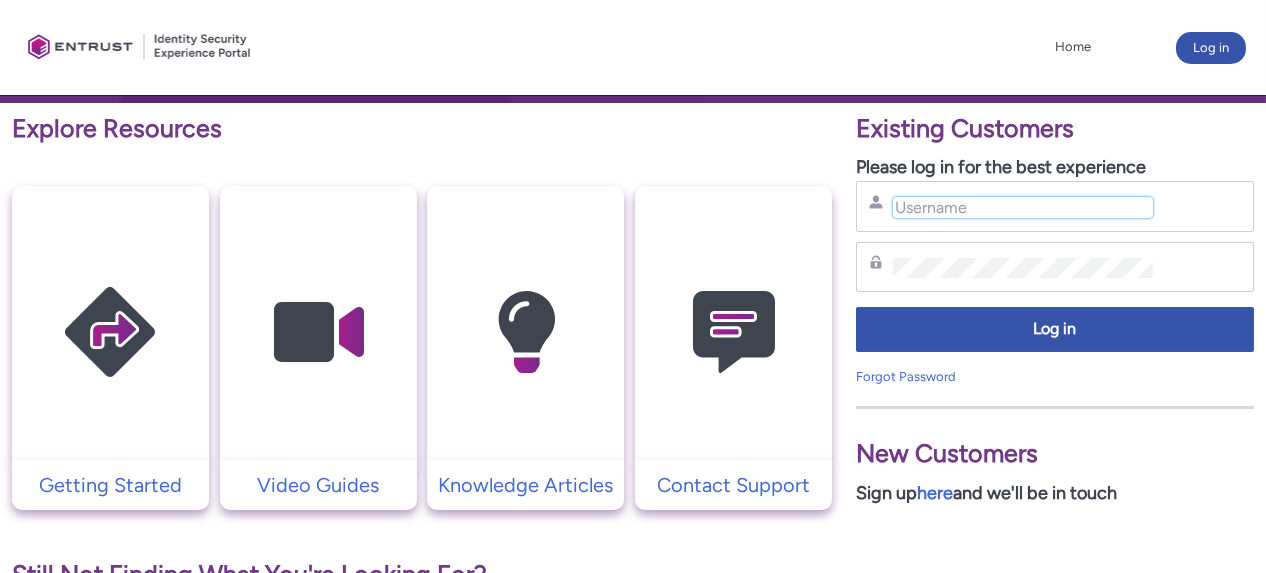click on "Username" at bounding box center [1023, 207] 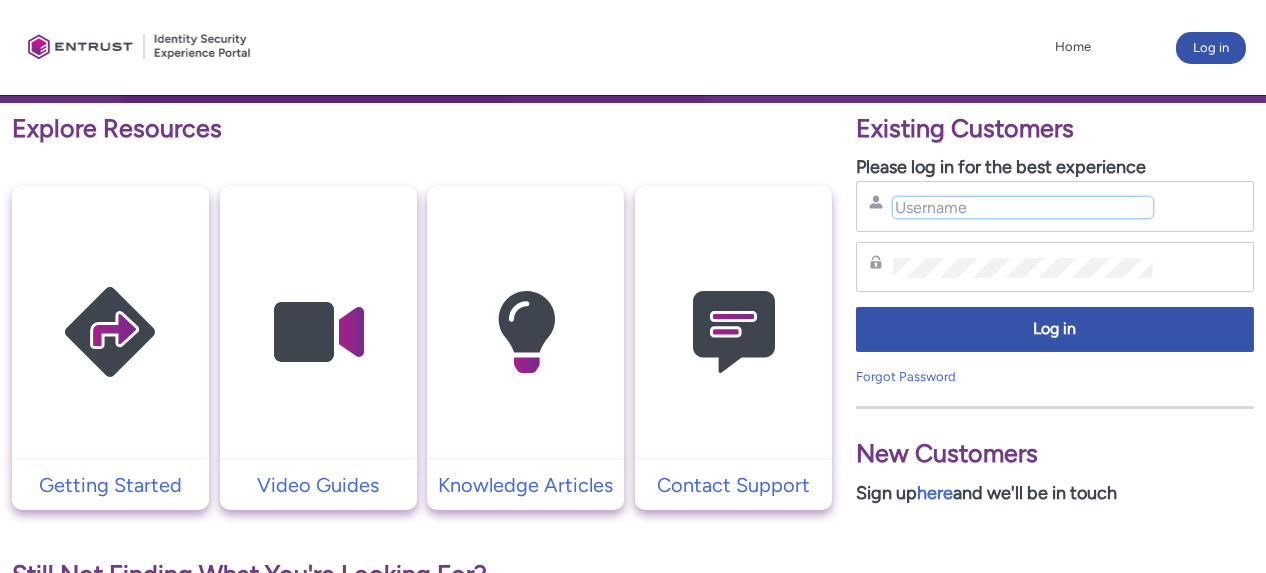type on "kkbrandt10@yahoo.com" 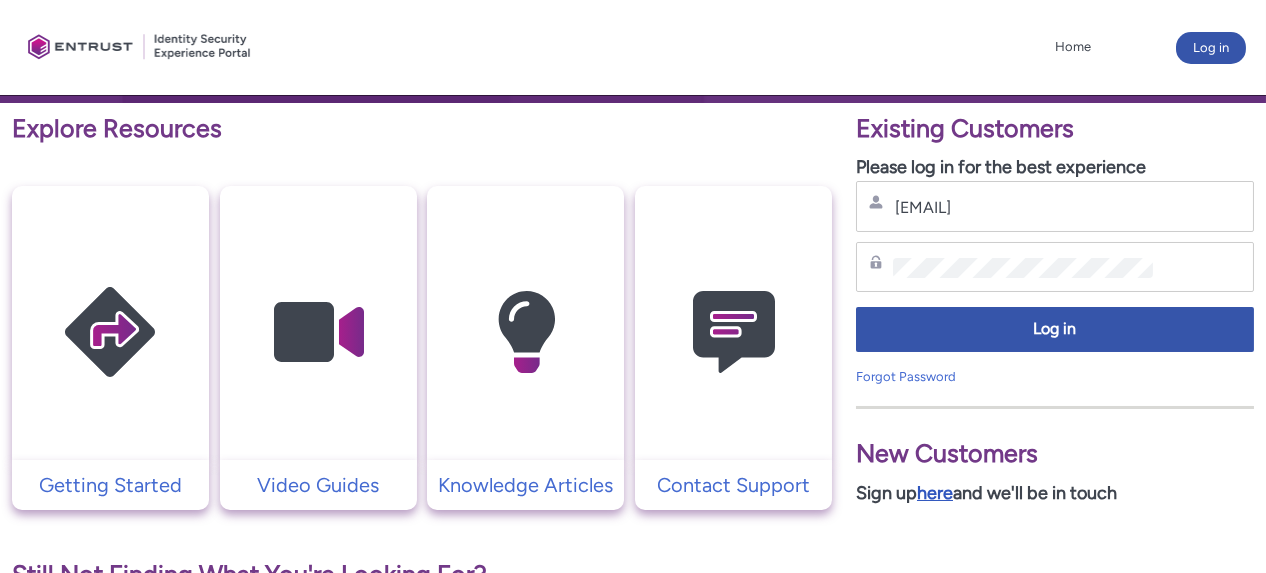 click on "here" at bounding box center [935, 493] 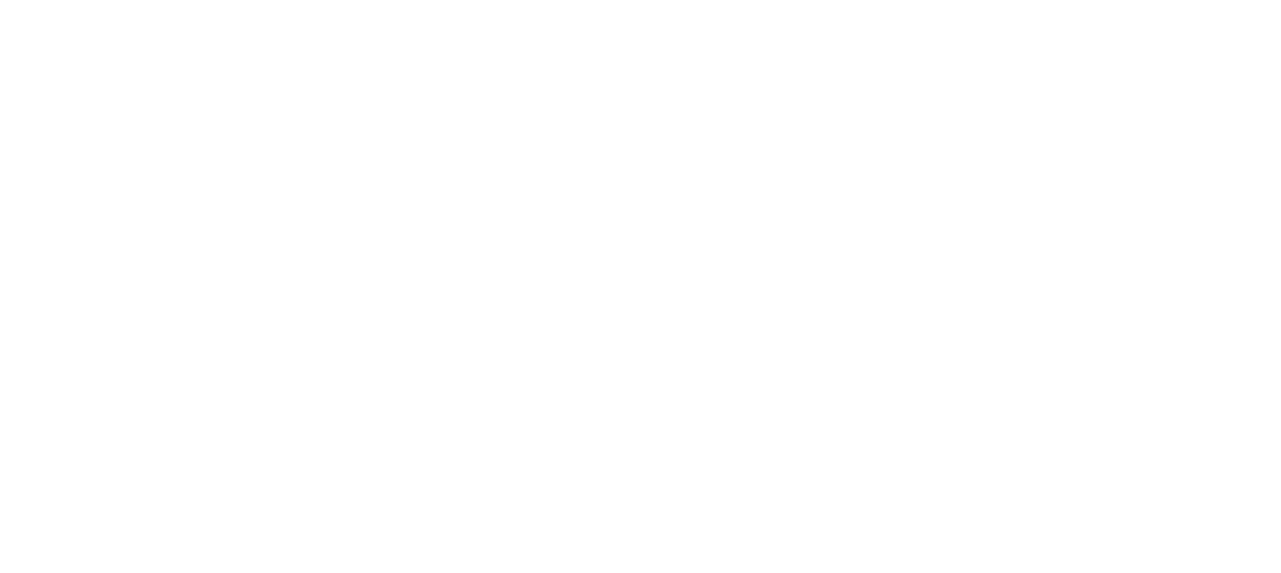 scroll, scrollTop: 0, scrollLeft: 0, axis: both 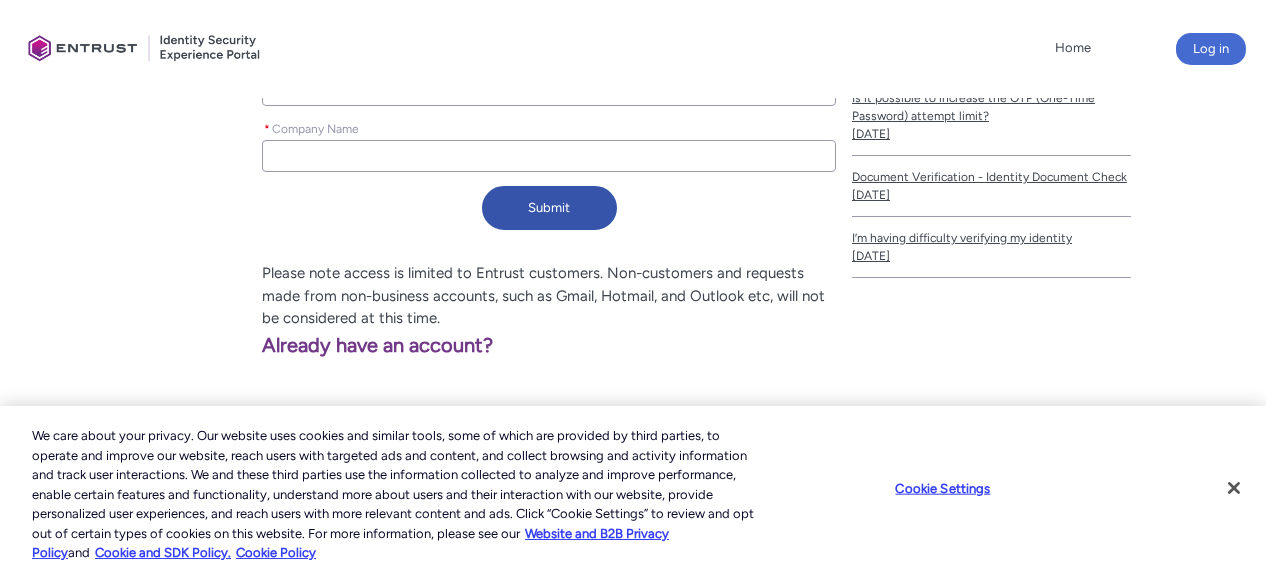 click on "We care about your privacy. Our website uses cookies and similar tools, some of which are provided by third parties, to operate and improve our website, reach users with targeted ads and content, and collect browsing and activity information and track user interactions.  We and these third parties use the information collected to analyze and improve performance, enable certain features and functionality, understand more about users and their interaction with our website, provide personalized user experiences, and reach users with more relevant content and ads. Click “Cookie Settings” to review and opt out of certain types of cookies on this website.  For more information, please see our  Website and B2B Privacy Policy  and  Cookie and SDK Policy. Cookie Policy Cookie Settings" at bounding box center (633, 489) 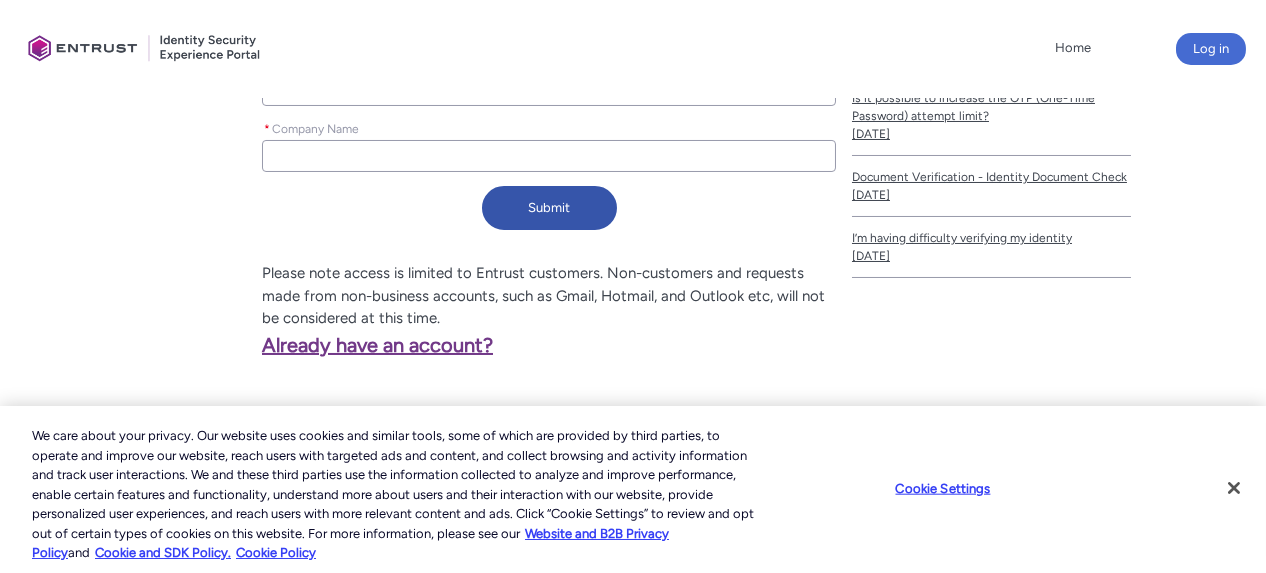 click on "Already have an account?" at bounding box center [254, 345] 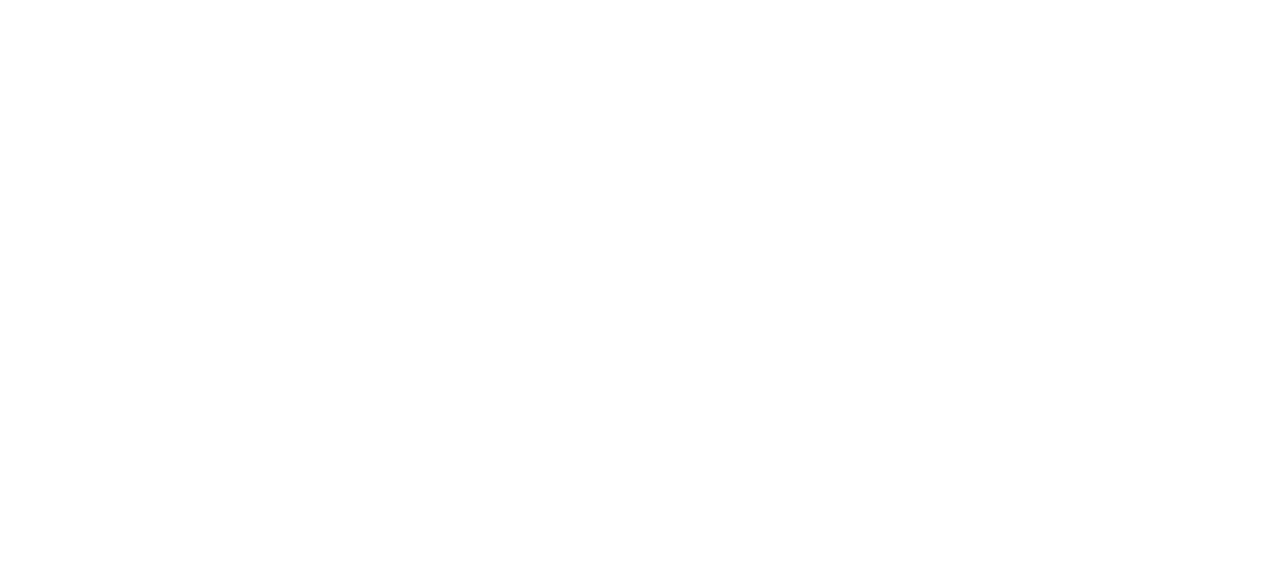scroll, scrollTop: 0, scrollLeft: 0, axis: both 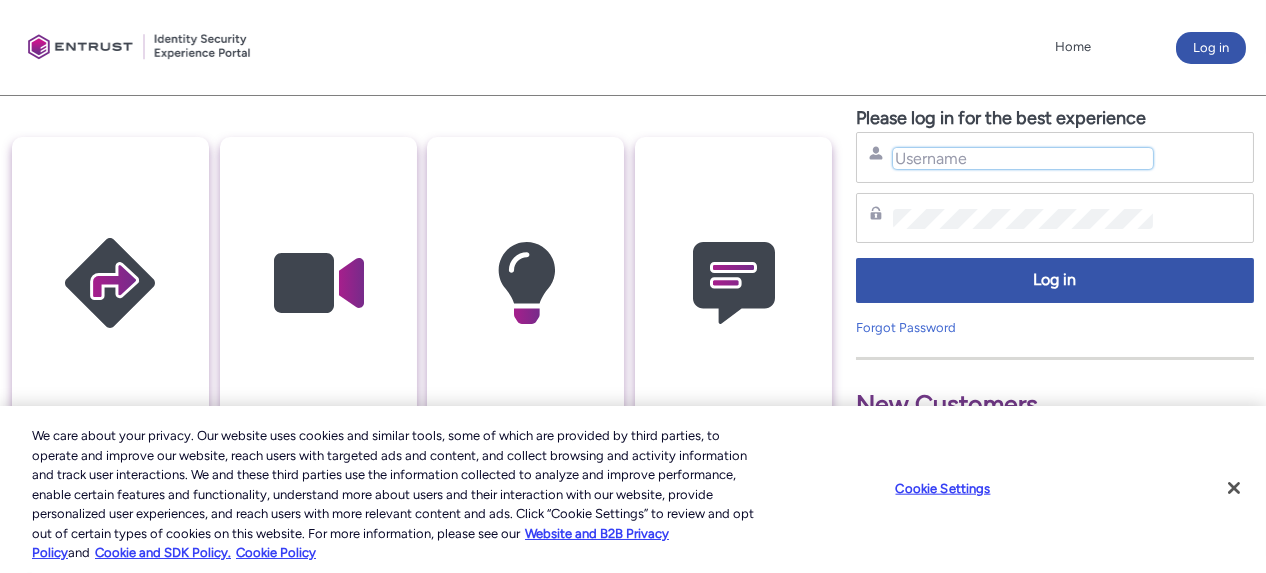 click on "Username" at bounding box center [1023, 158] 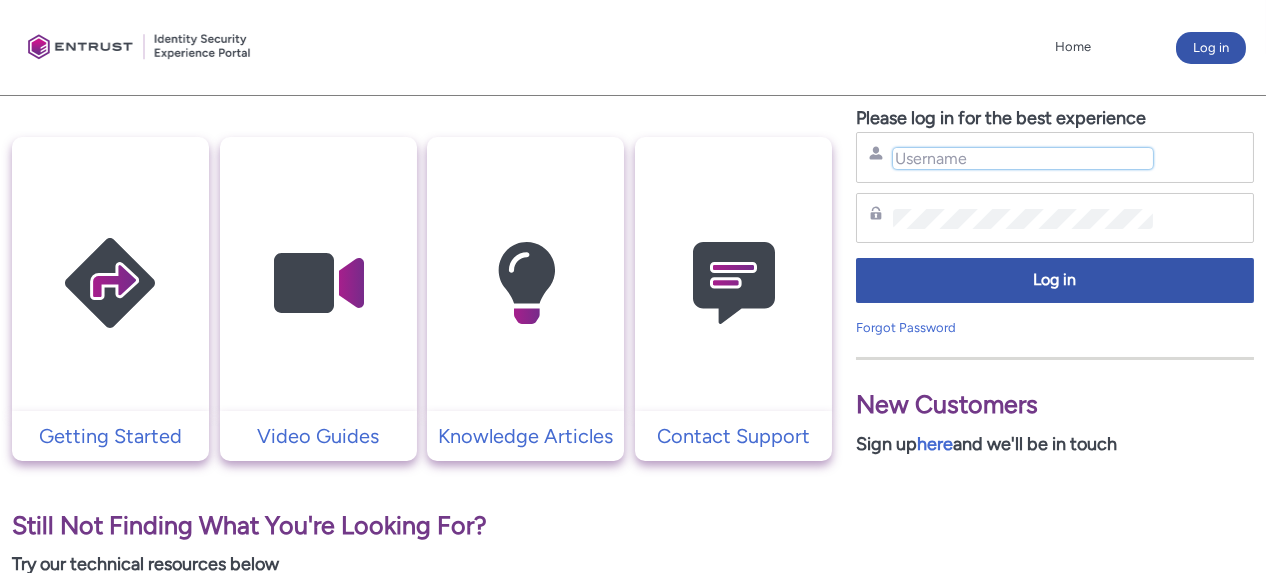 click on "Username" at bounding box center [1023, 158] 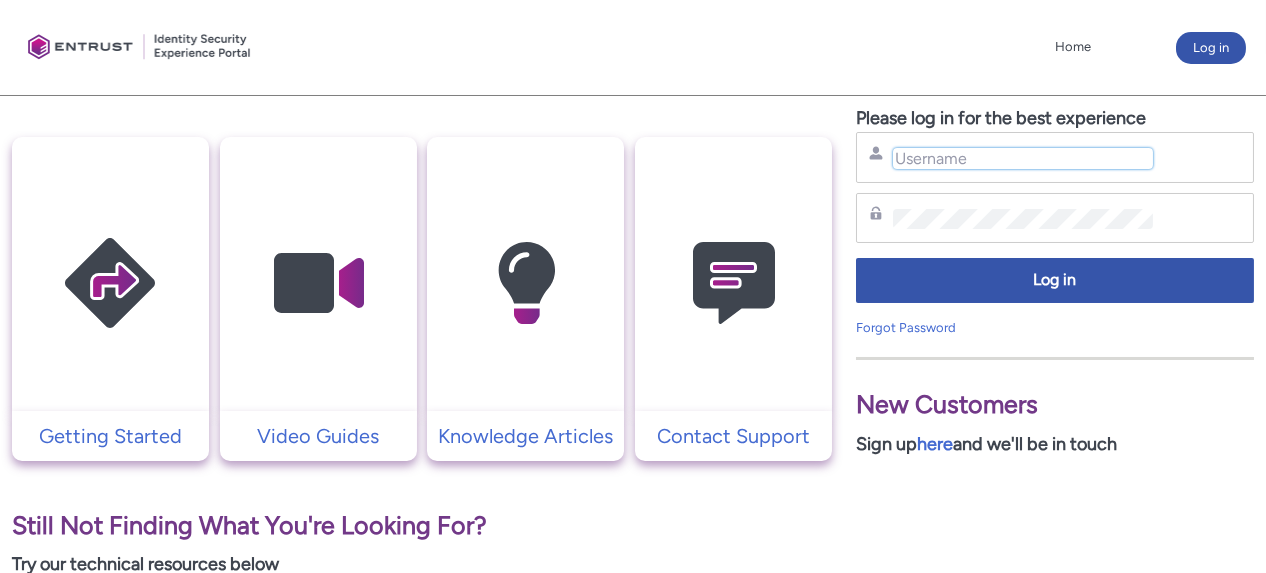 type on "kkbrandt10@yahoo.com" 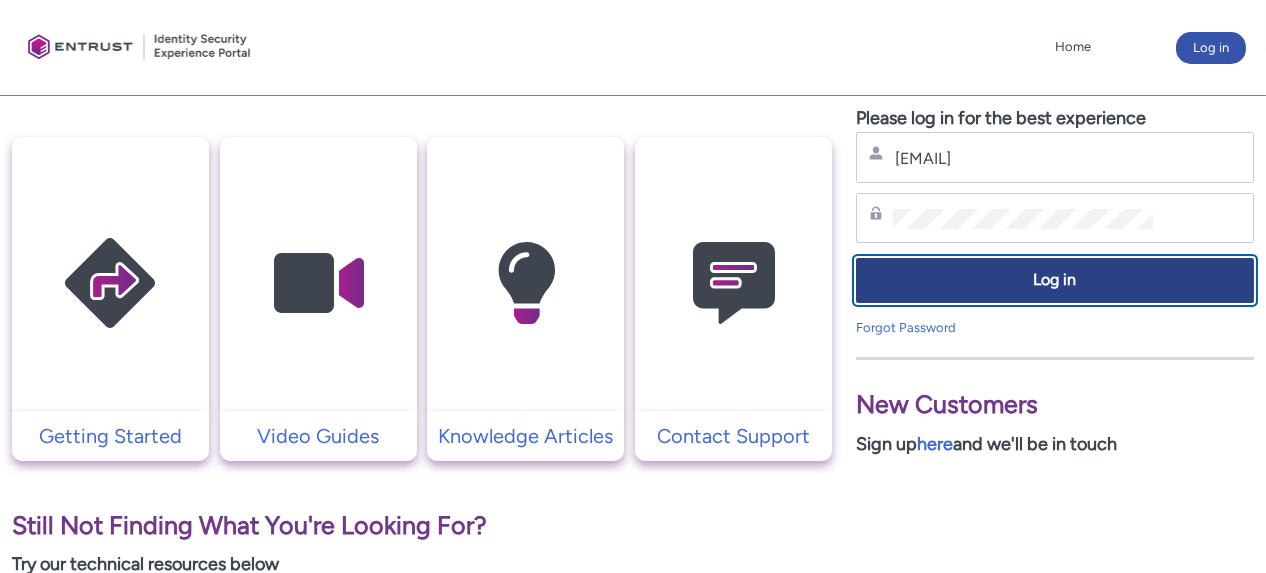 click on "Log in" at bounding box center [1055, 280] 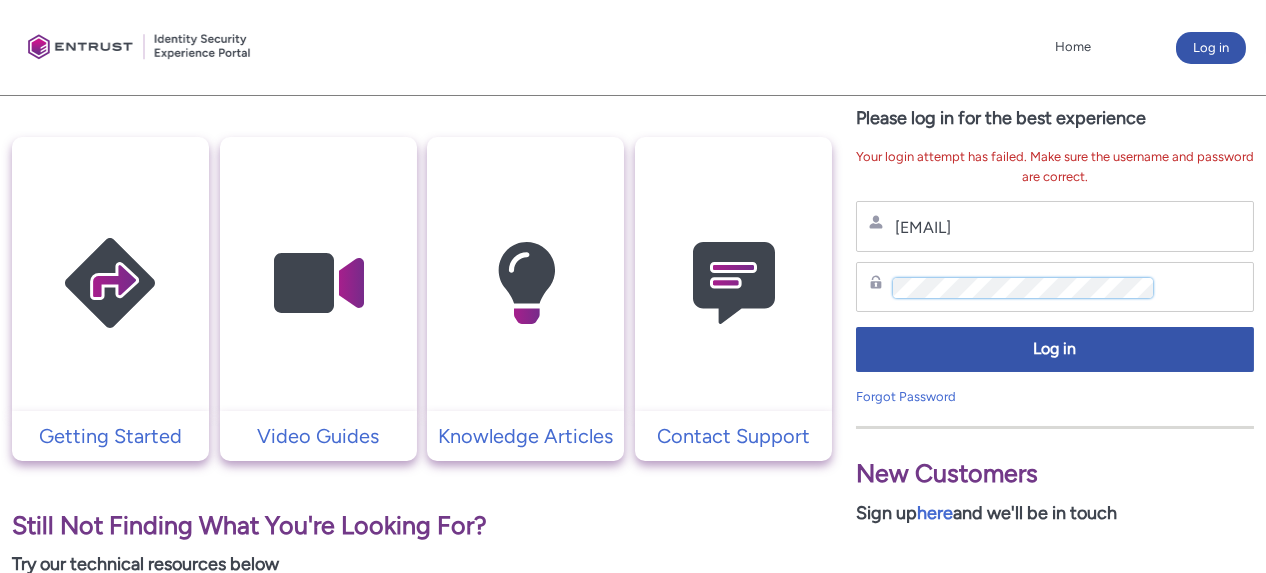 click on "Explore Resources
Getting Started
Video Guides
Knowledge Articles
Contact Support
Still Not Finding What You're Looking For?
Try our technical resources below
API Release Notes
SDK Release Notes
API Reference
Developer Hub
Existing Customers
Please log in for the best experience Your login attempt has failed. Make sure the username and password are correct. kkbrandt10@yahoo.com Username Password Log in Forgot Password
New Customers
Sign up  here  and we'll be in touch" at bounding box center (633, 497) 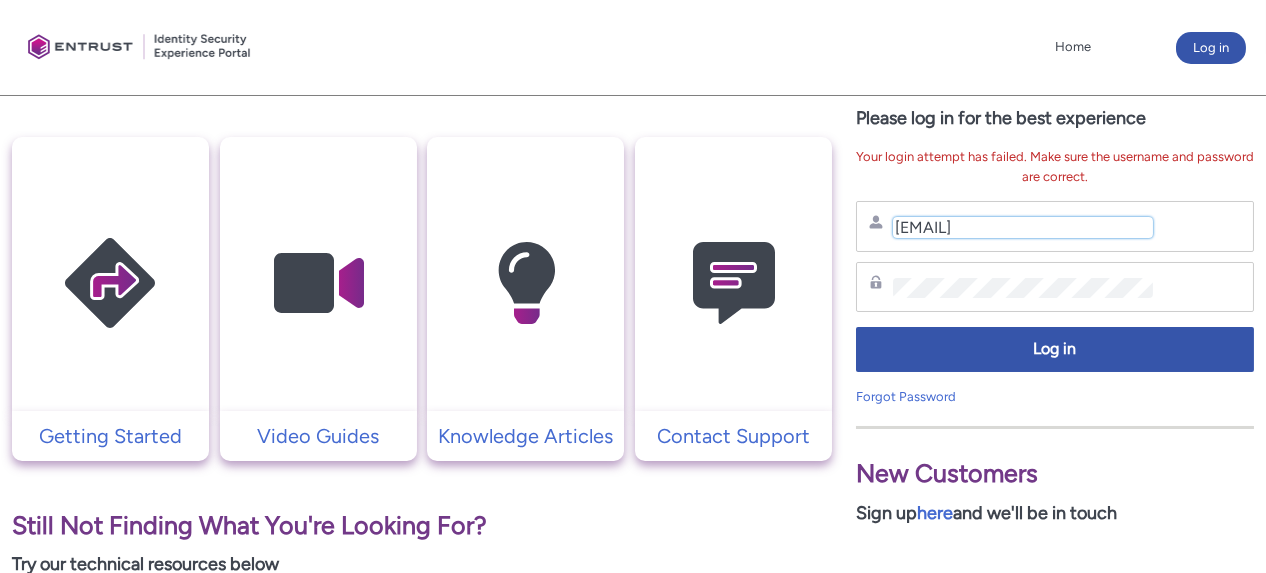 drag, startPoint x: 1087, startPoint y: 226, endPoint x: 737, endPoint y: 241, distance: 350.3213 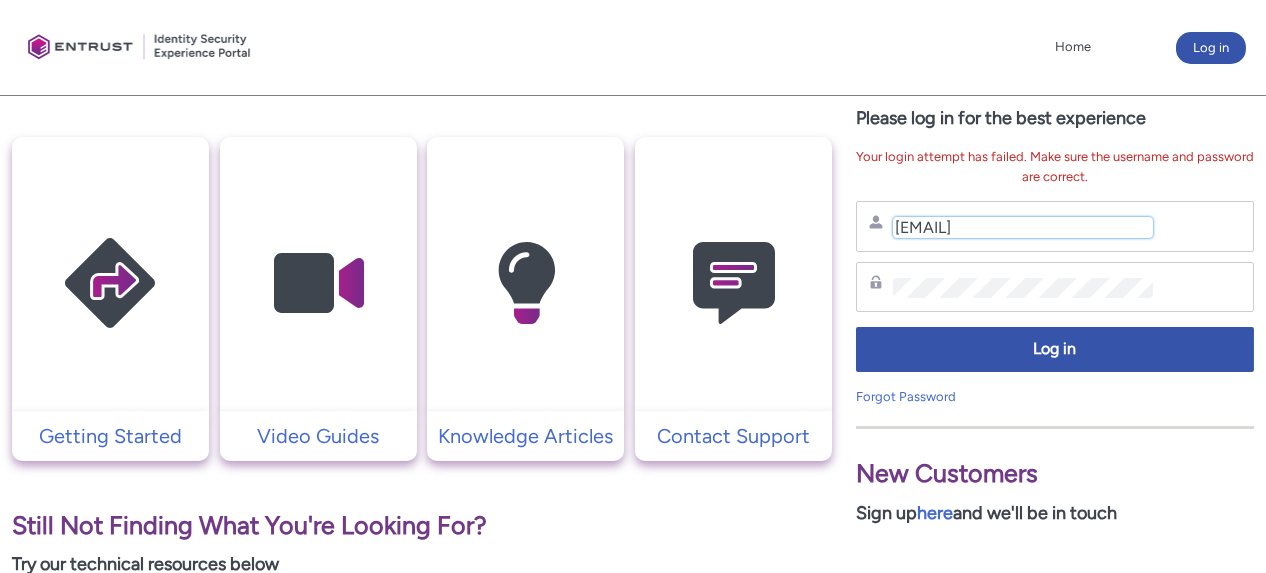click on "Explore Resources
Getting Started
Video Guides
Knowledge Articles
Contact Support
Still Not Finding What You're Looking For?
Try our technical resources below
API Release Notes
SDK Release Notes
API Reference
Developer Hub
Existing Customers
Please log in for the best experience Your login attempt has failed. Make sure the username and password are correct. kkbrandt10@yahoo.com Username Password Log in Forgot Password
New Customers
Sign up  here  and we'll be in touch" at bounding box center (633, 497) 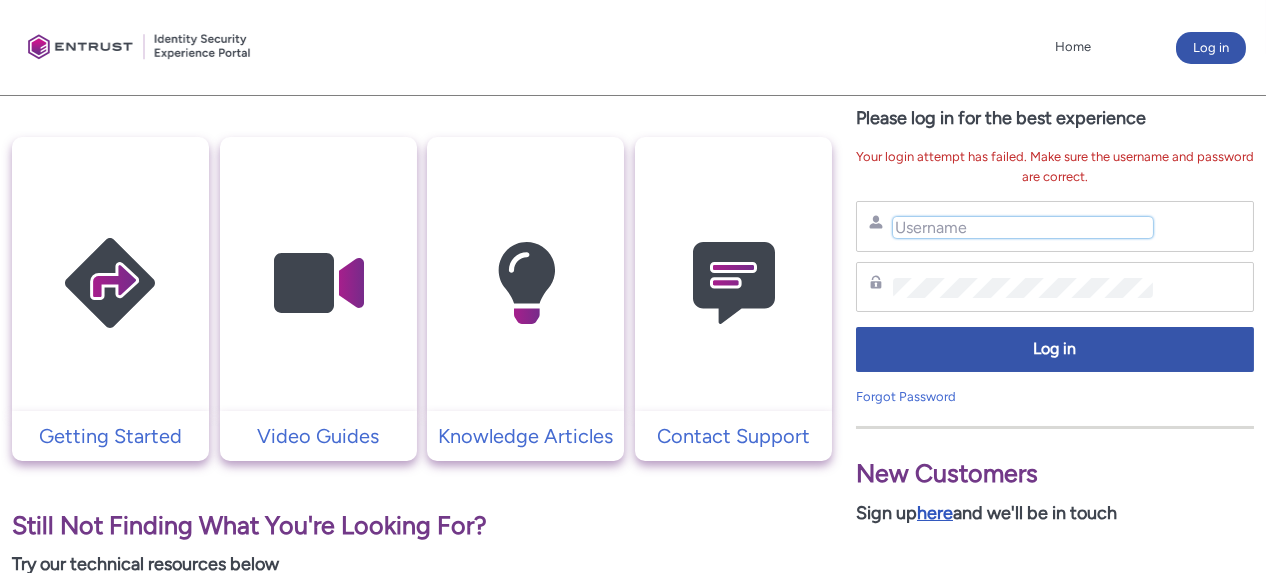 type 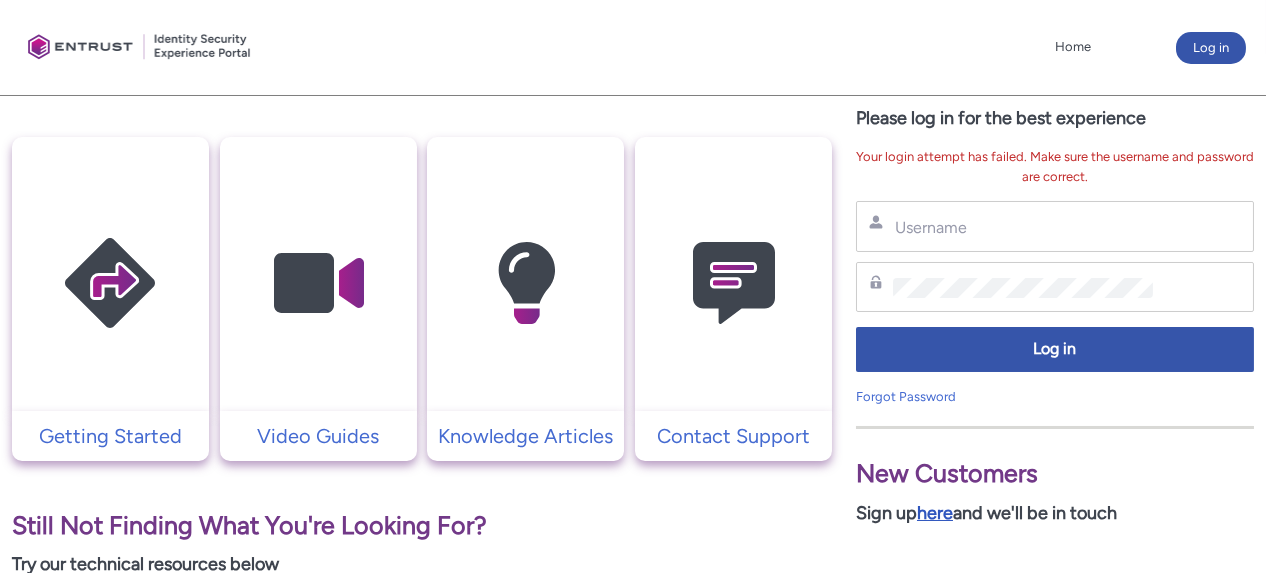 click on "here" at bounding box center (935, 513) 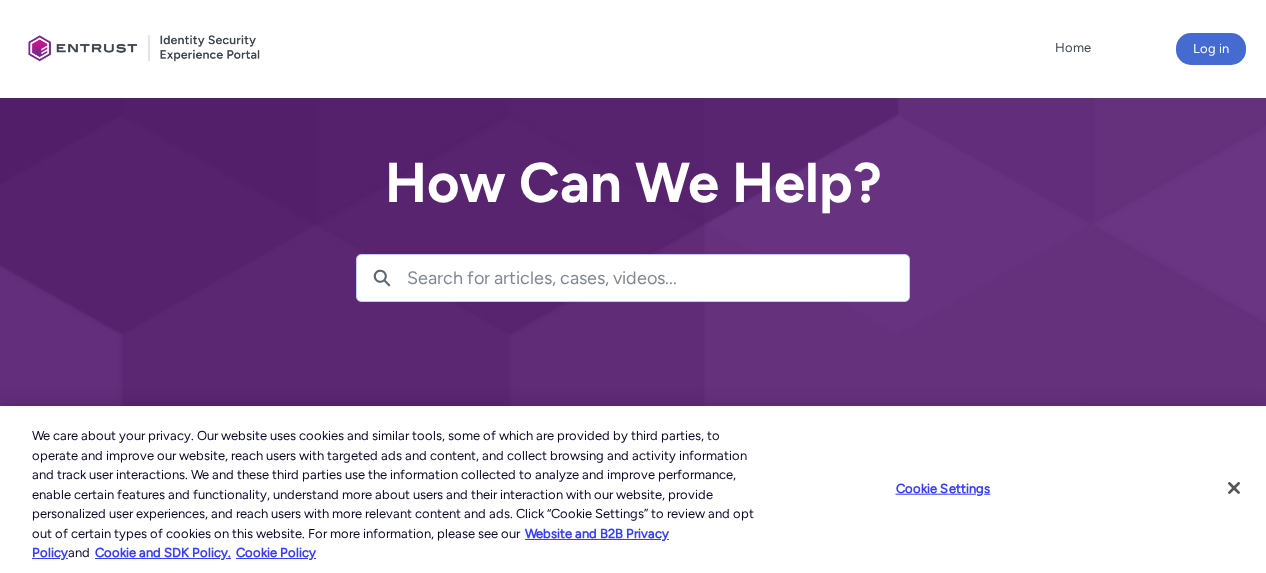 scroll, scrollTop: 0, scrollLeft: 0, axis: both 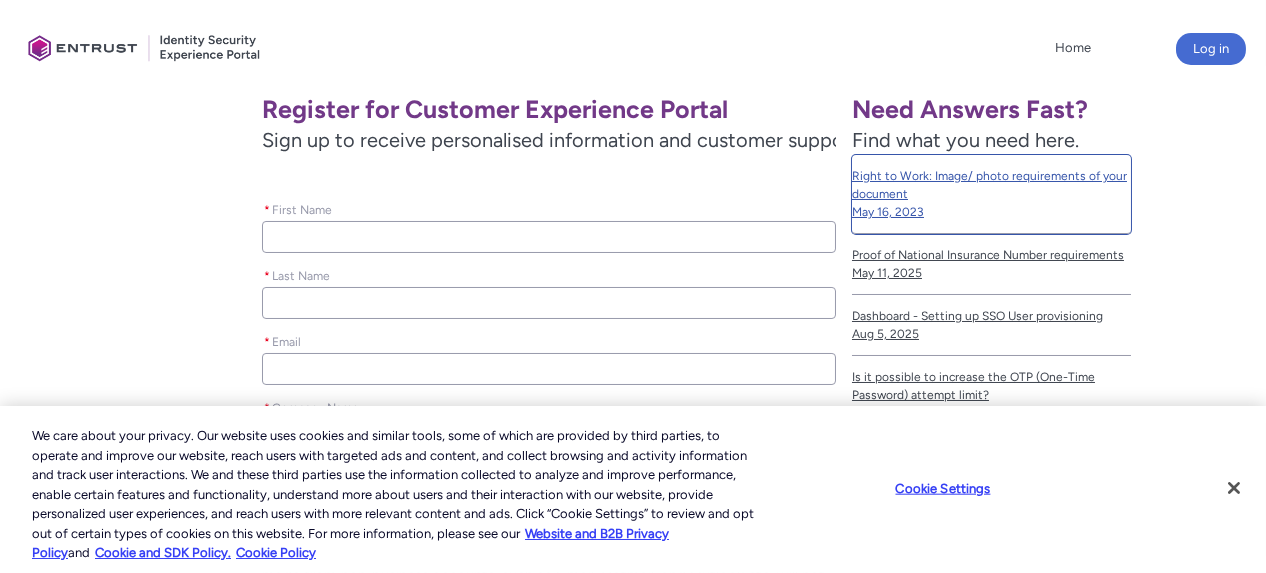 click on "Right to Work: Image/ photo requirements of your document" at bounding box center (991, 185) 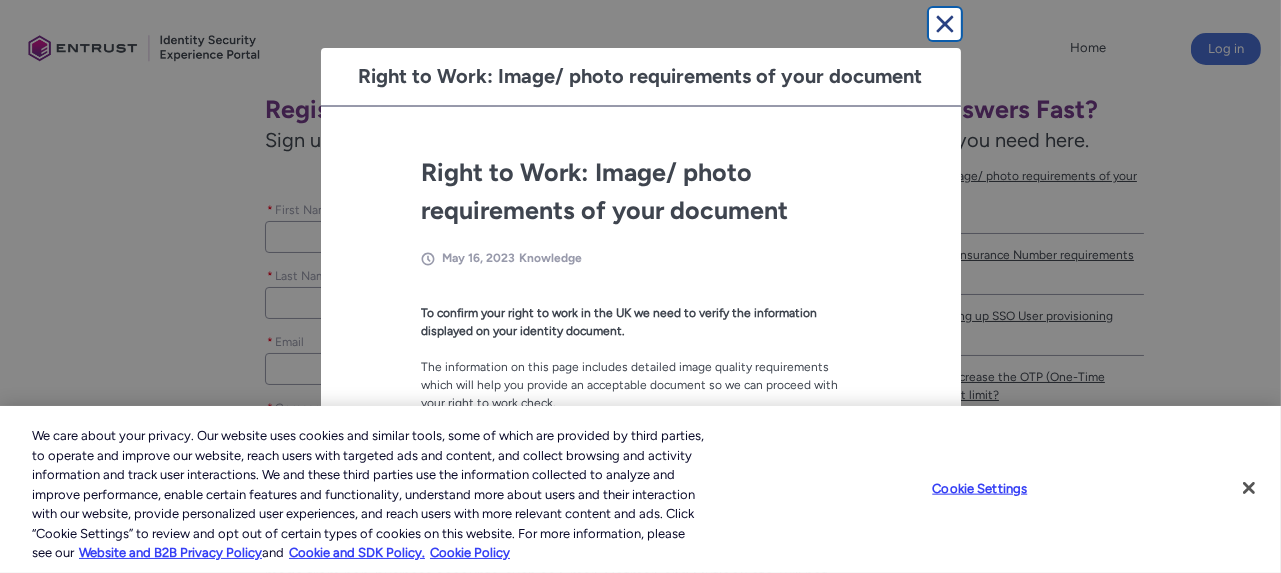 click at bounding box center (945, 24) 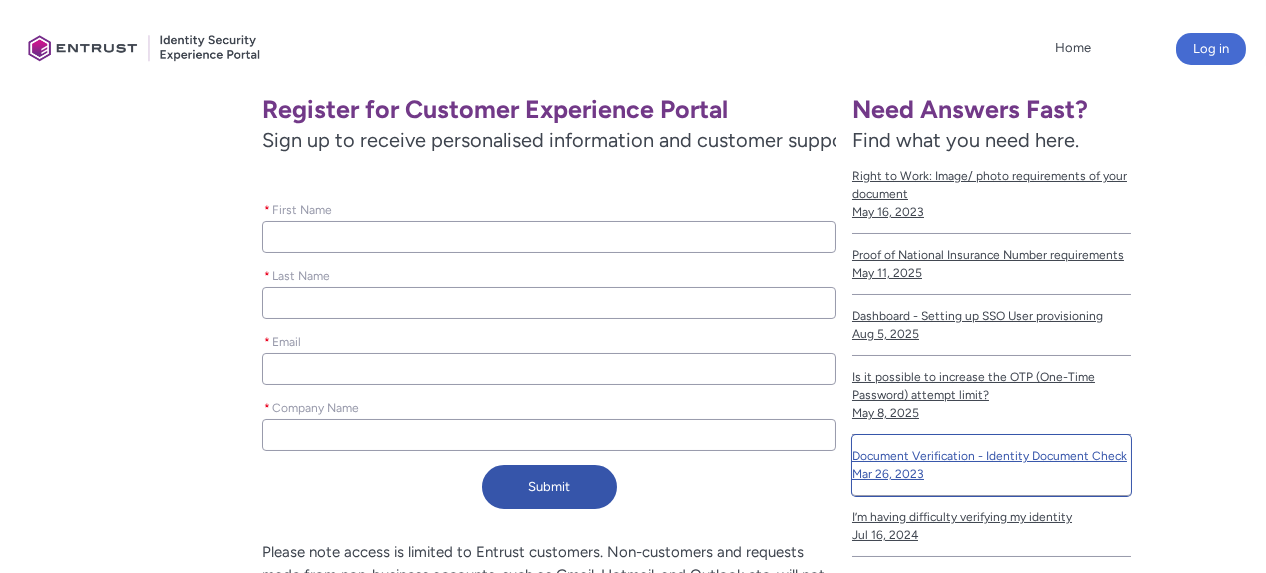 click on "Document Verification - Identity Document Check" at bounding box center (991, 456) 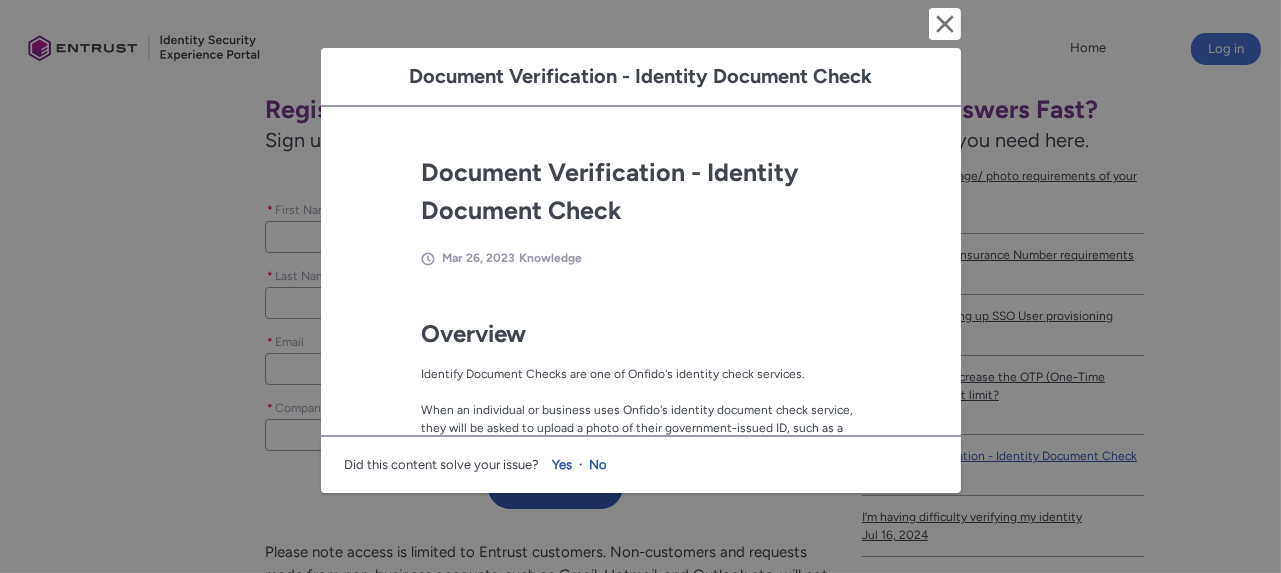 click on "Document Verification - Identity Document Check Cancel and close Document Verification - Identity Document Check Mar 26, 2023 Knowledge Fields in section = hidden by css on CEP. Do not move section/hide headers Title Document Verification - Identity Document Check URL Name Document-Verification-Identity-Document-Check Information Overview Overview
Identify Document Checks are one of Onfido's identity check services.
When an individual or business uses Onfido's identity document check service, they will be asked to upload a photo of their government-issued ID, such as a passport or driver's license. Onfido's software then analyzes the ID to ensure it is legitimate and matches the individual or business's information.
The software checks for various security features on the ID, such as watermarks and holograms, and uses OCR (optical character recognition) technology to extract information from the document, such as the individual's name, date of birth, and ID number.
here ." at bounding box center (640, 286) 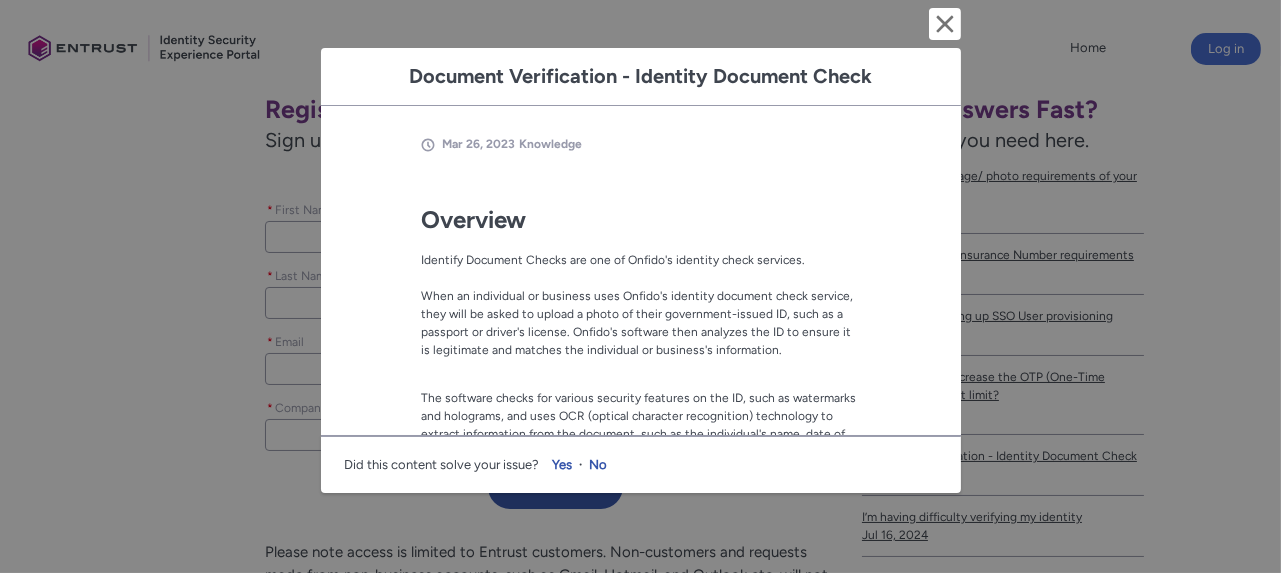scroll, scrollTop: 129, scrollLeft: 0, axis: vertical 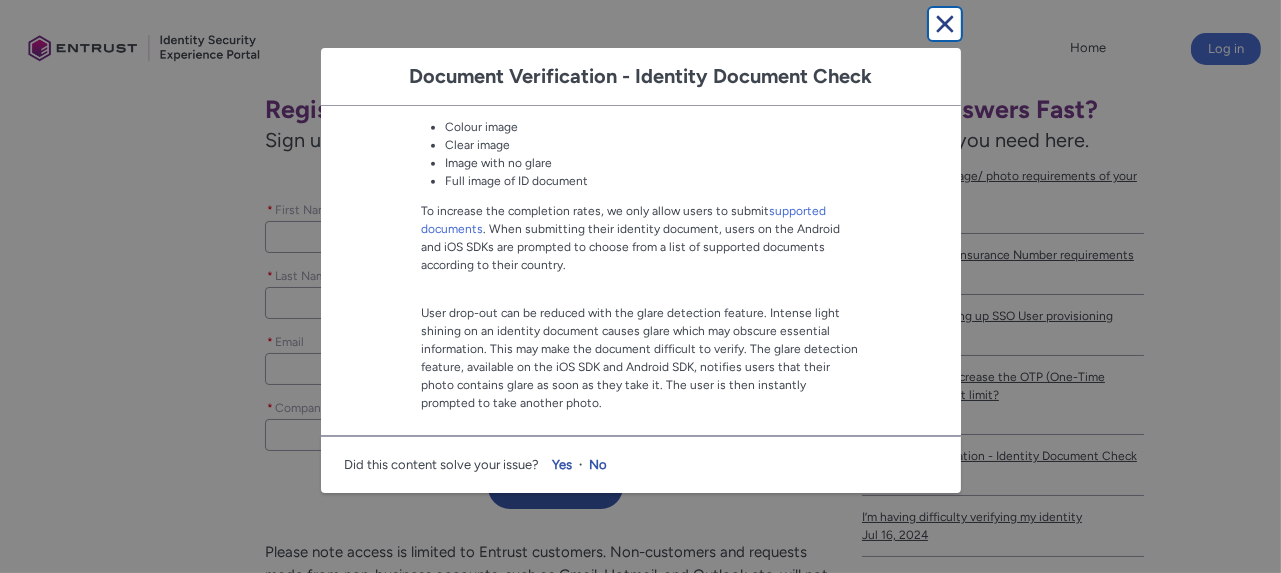 click at bounding box center [945, 24] 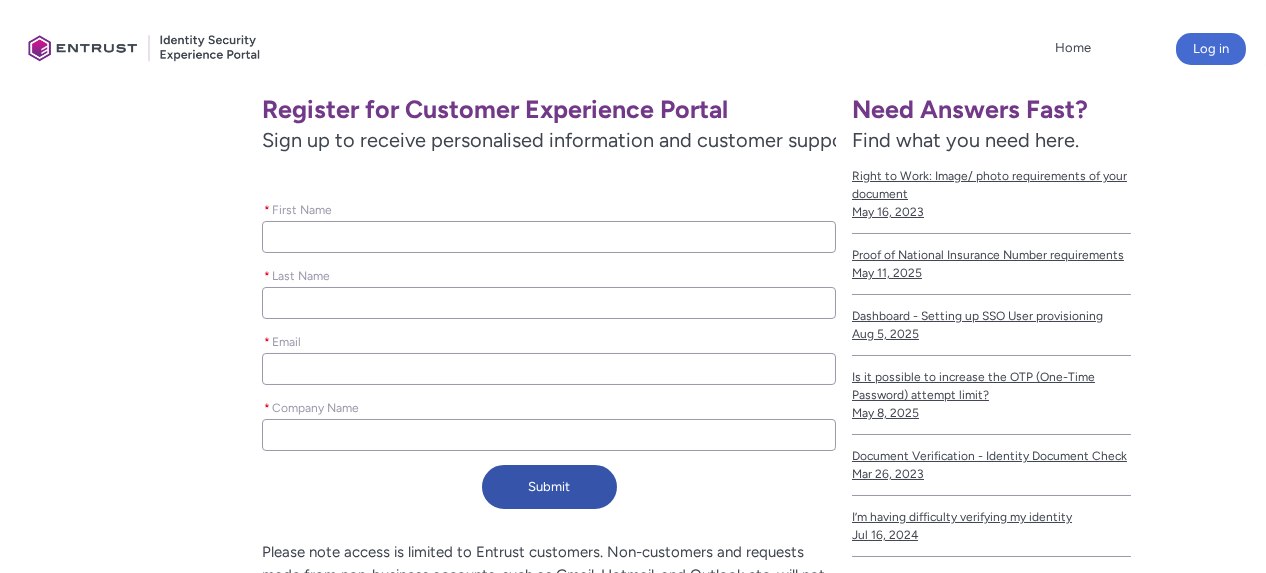 click on "* First Name" at bounding box center [549, 237] 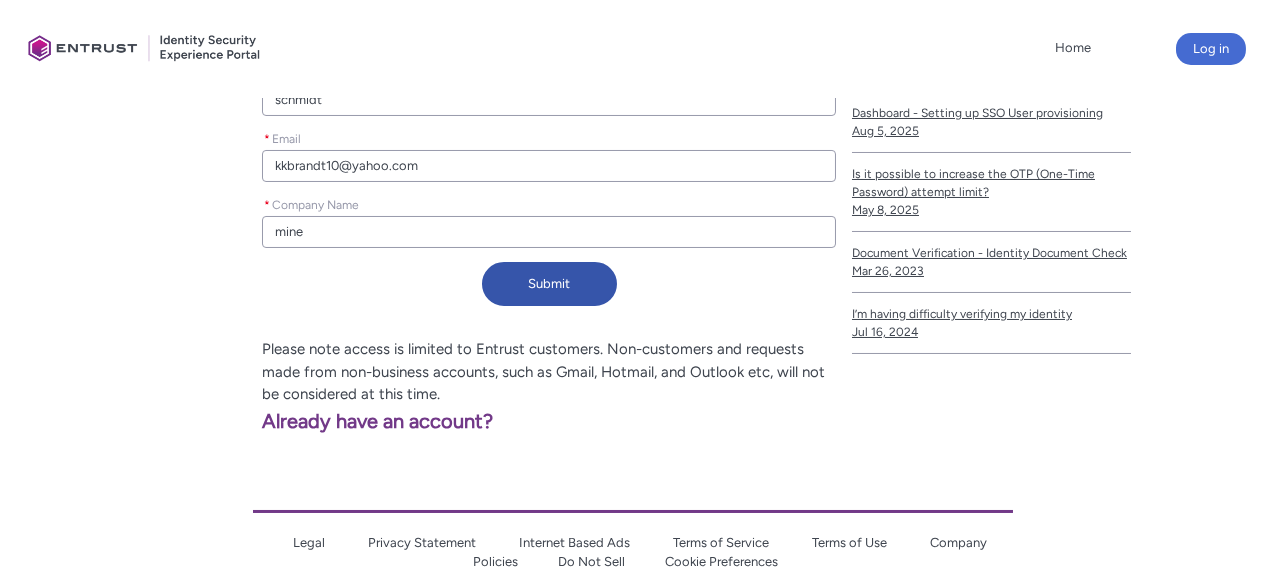 scroll, scrollTop: 655, scrollLeft: 0, axis: vertical 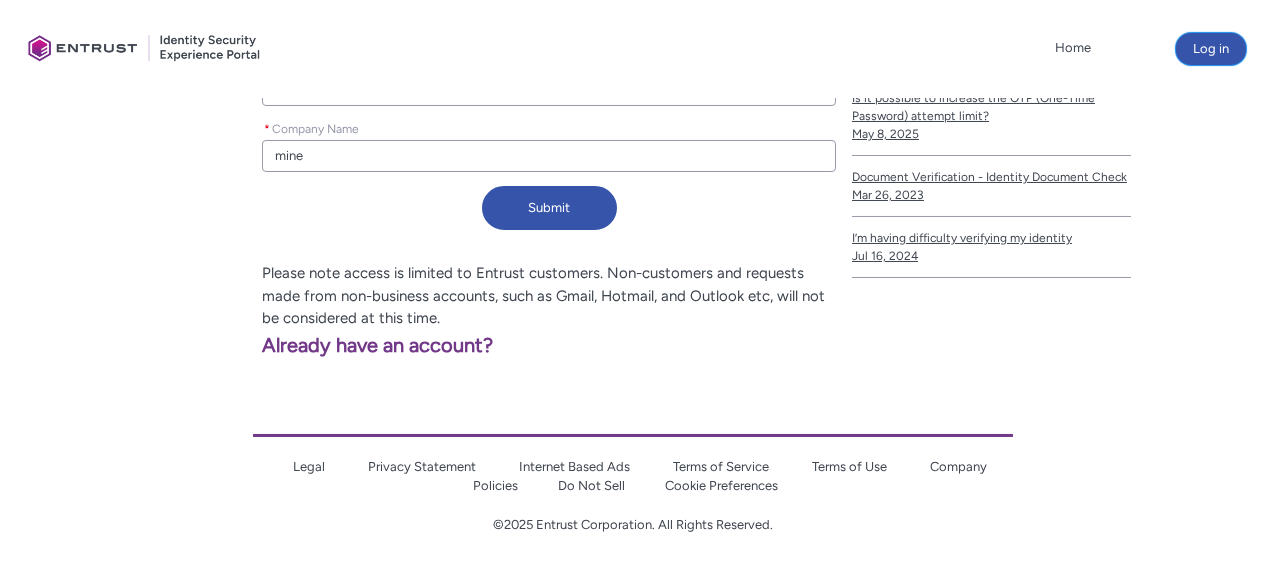 click on "Log in" at bounding box center [1211, 49] 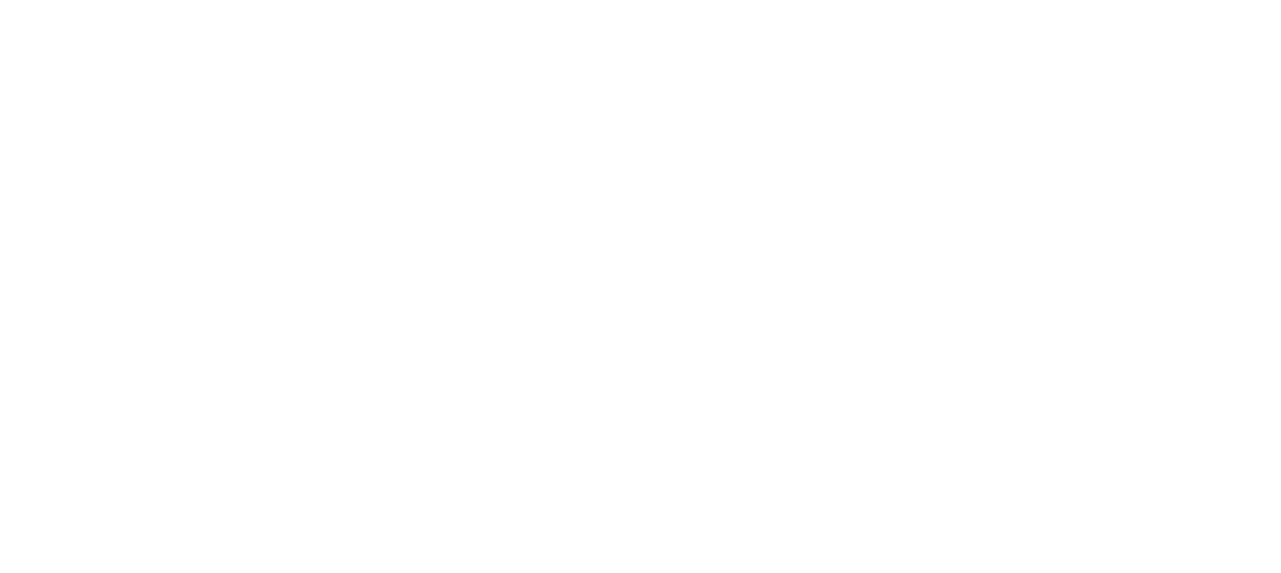 scroll, scrollTop: 0, scrollLeft: 0, axis: both 